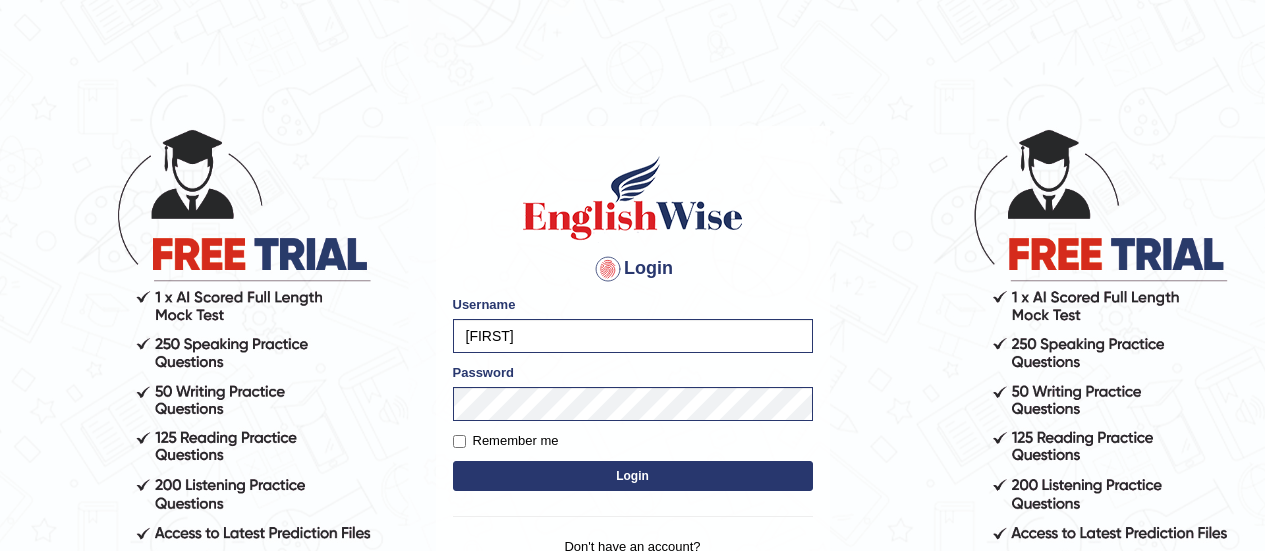 scroll, scrollTop: 0, scrollLeft: 0, axis: both 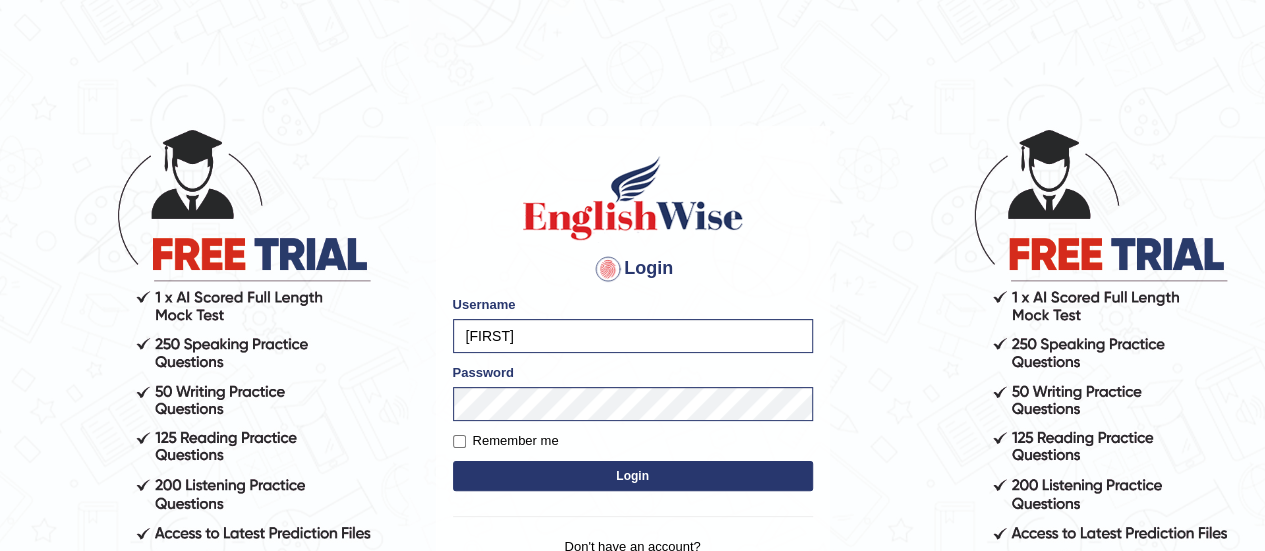 click on "Login" at bounding box center [633, 476] 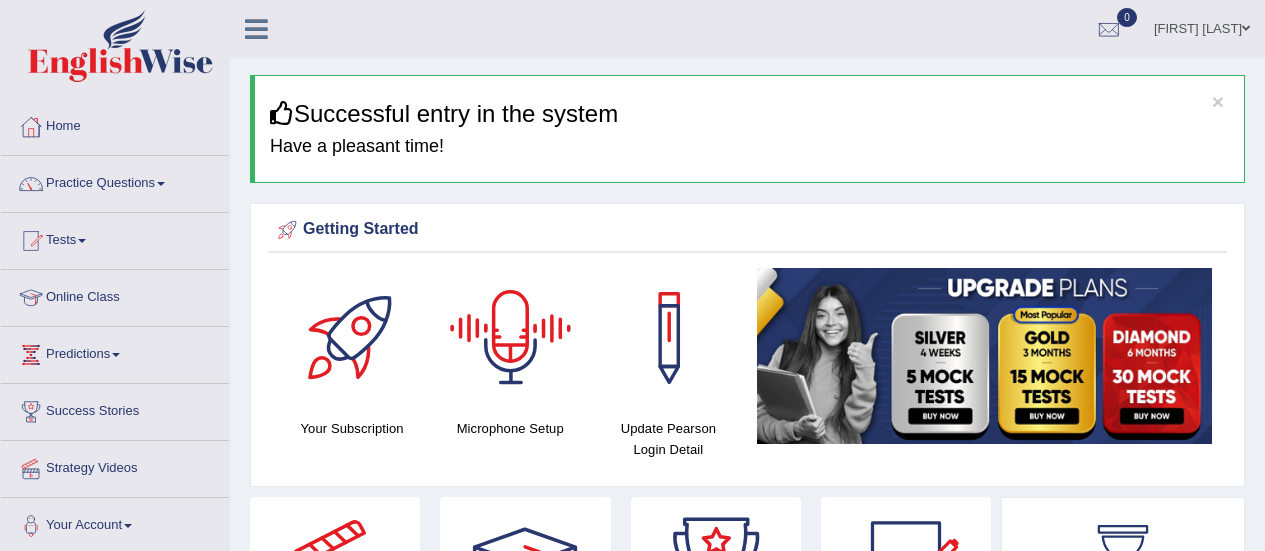 scroll, scrollTop: 0, scrollLeft: 0, axis: both 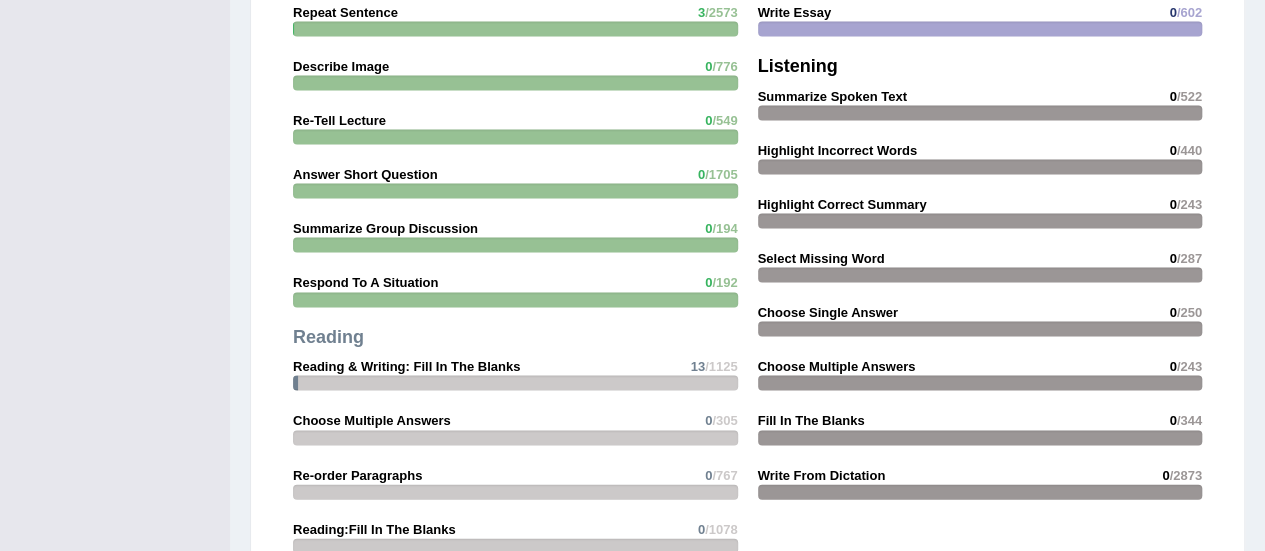 click on "Respond To A Situation" at bounding box center (365, 282) 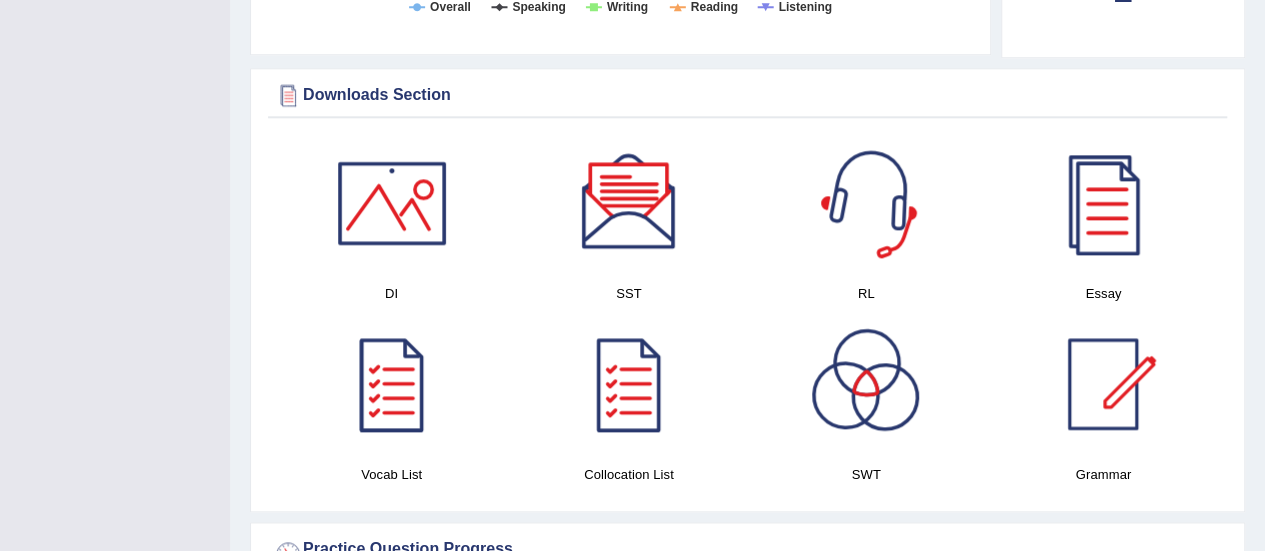 scroll, scrollTop: 1100, scrollLeft: 0, axis: vertical 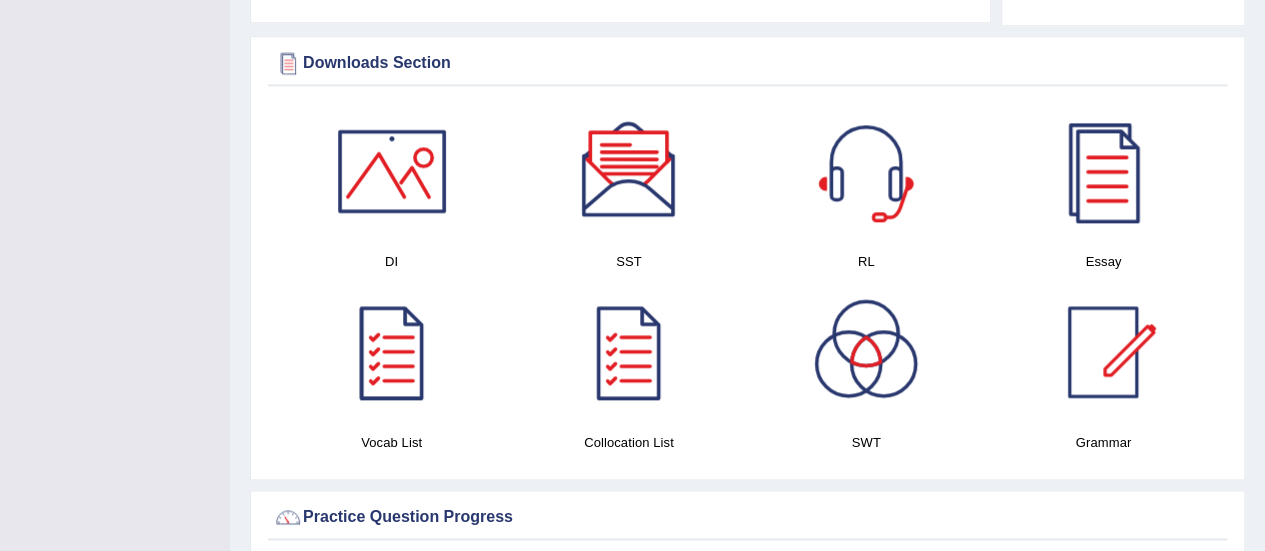 click at bounding box center (392, 171) 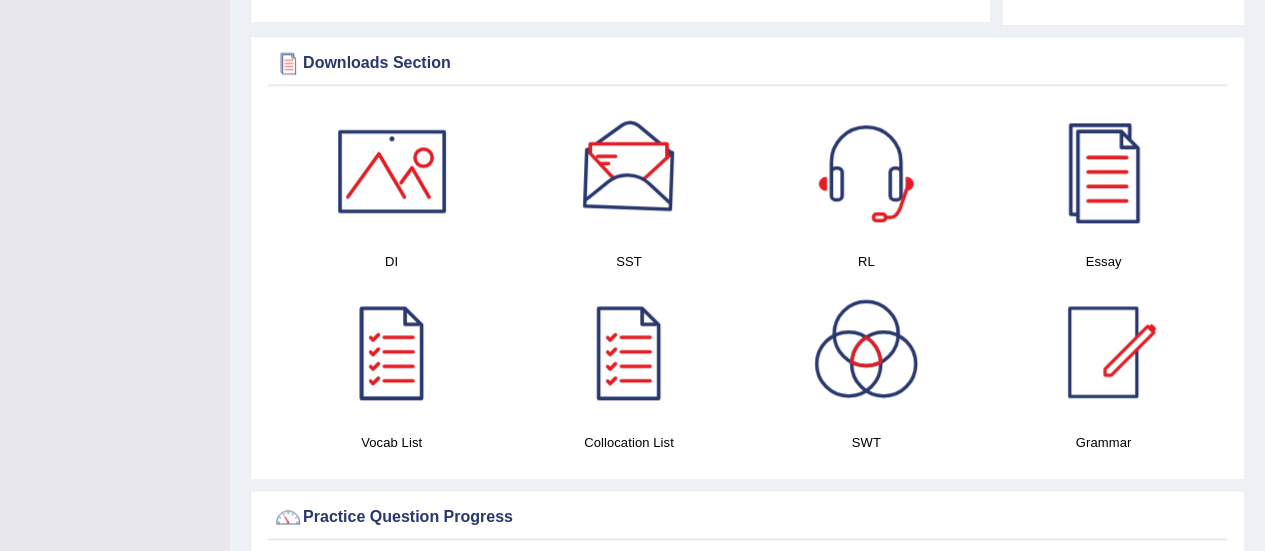 click at bounding box center (629, 171) 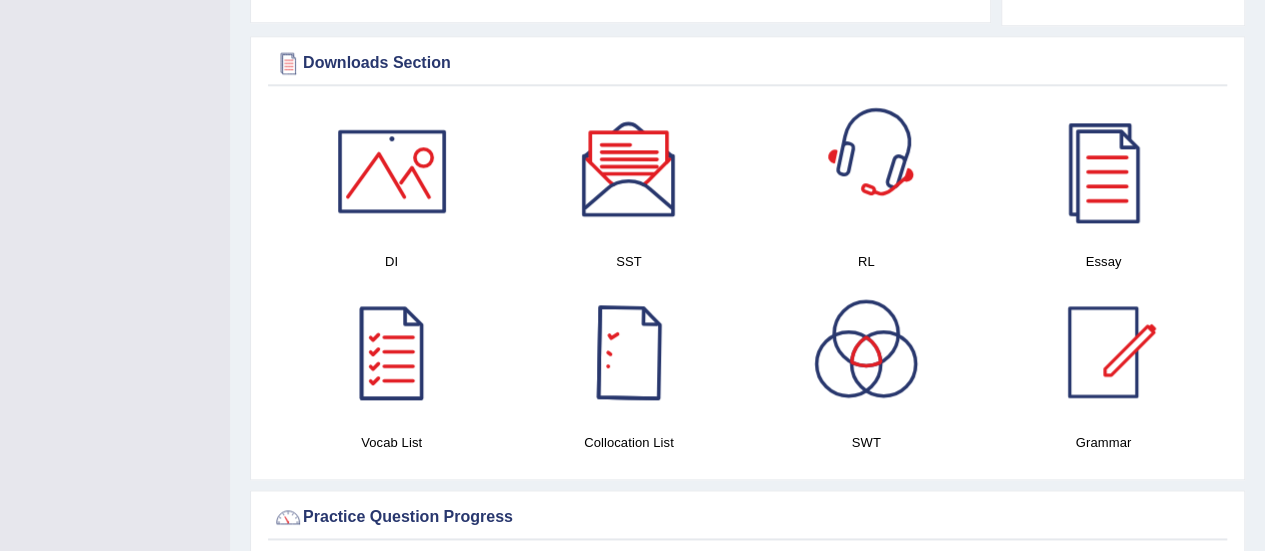 click at bounding box center (866, 171) 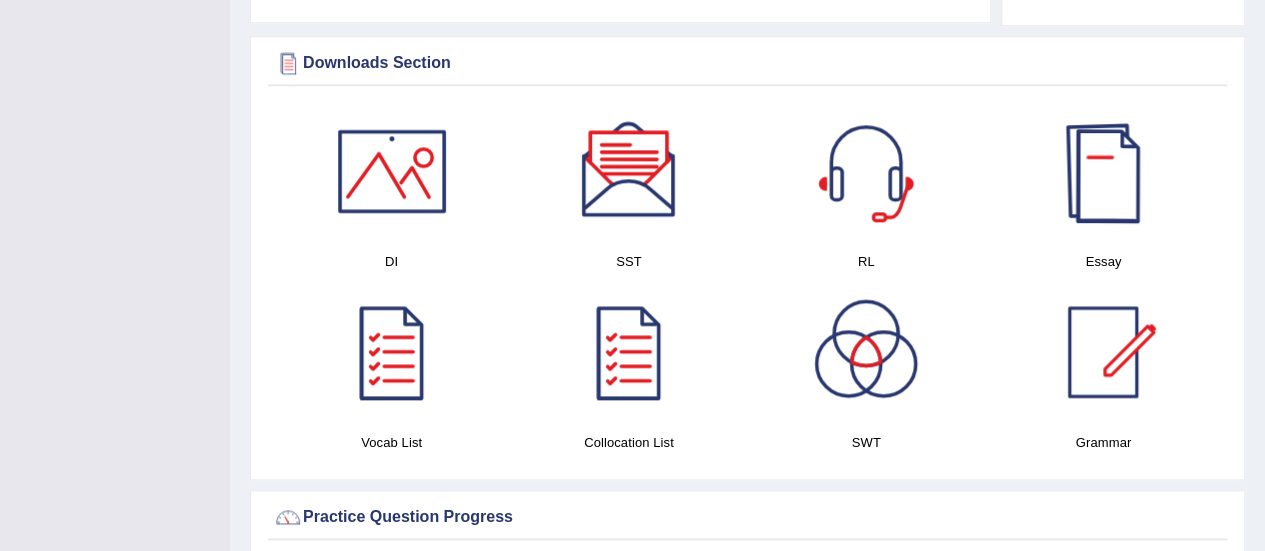 click at bounding box center [1103, 171] 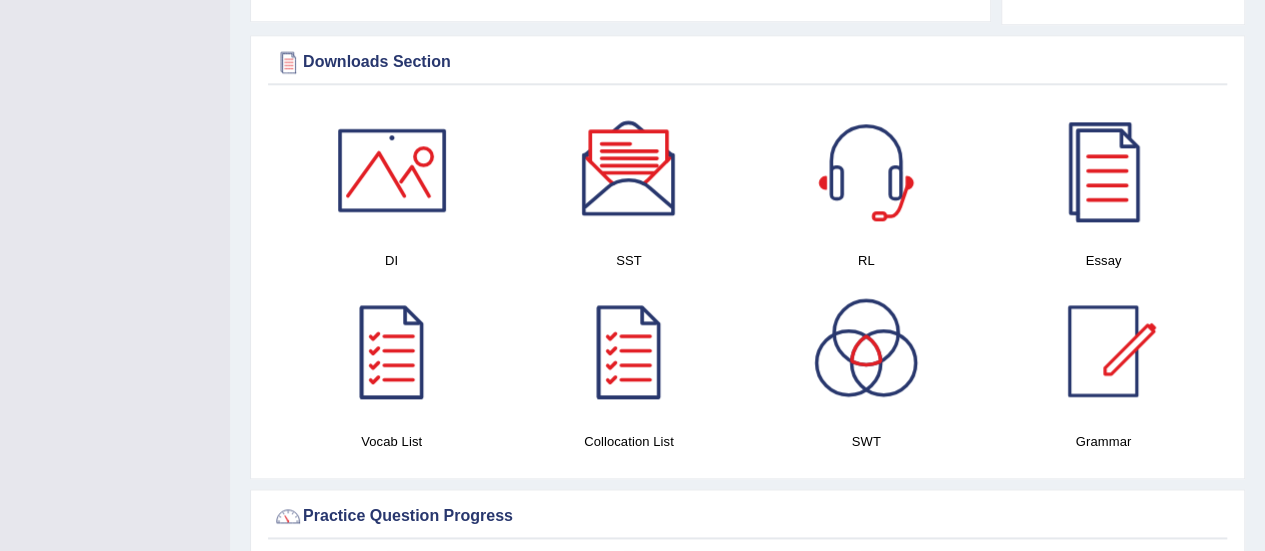 scroll, scrollTop: 1300, scrollLeft: 0, axis: vertical 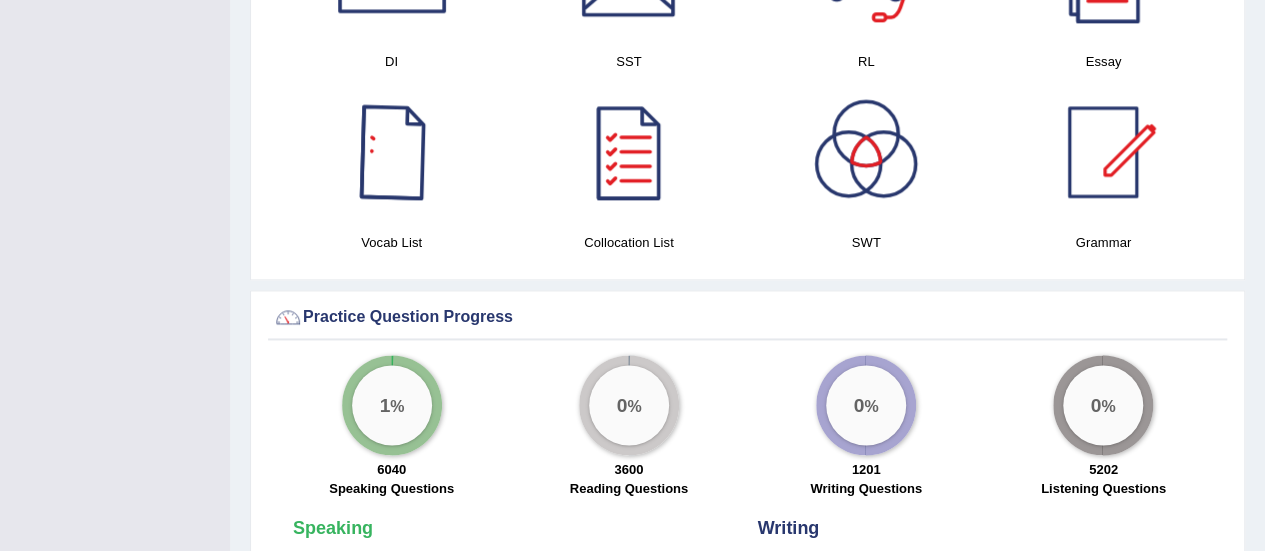 click at bounding box center (392, 152) 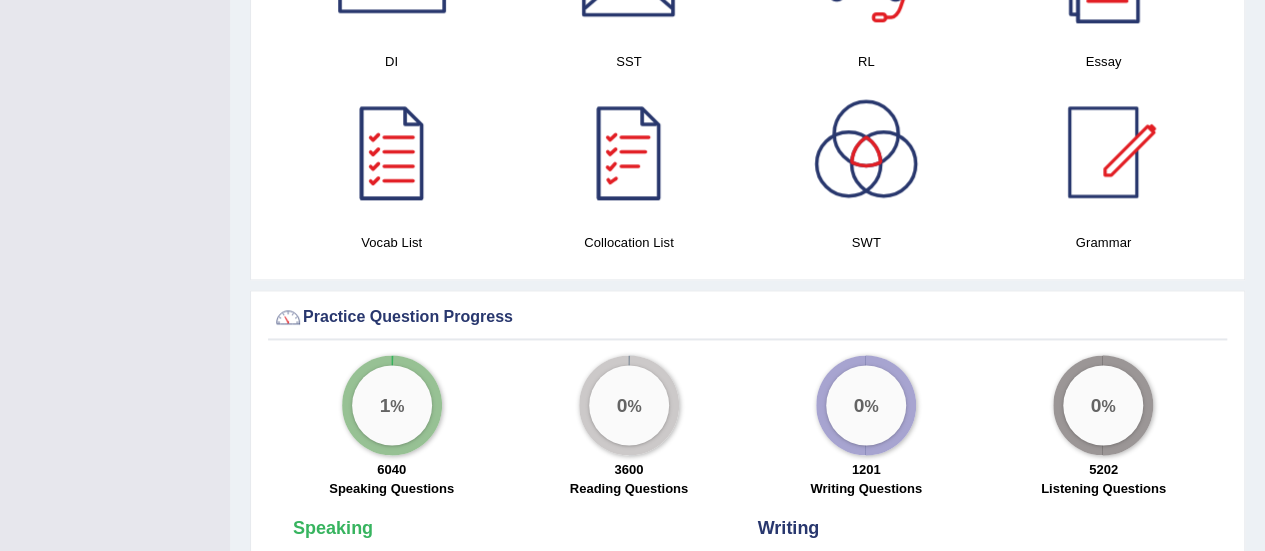 click at bounding box center [629, 152] 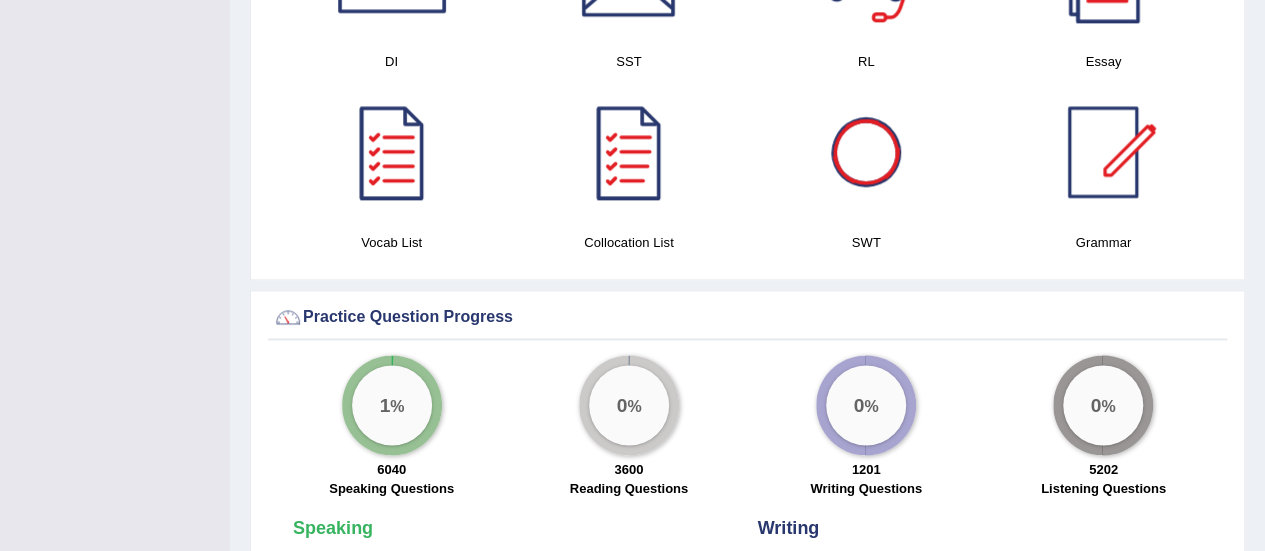 click at bounding box center (866, 152) 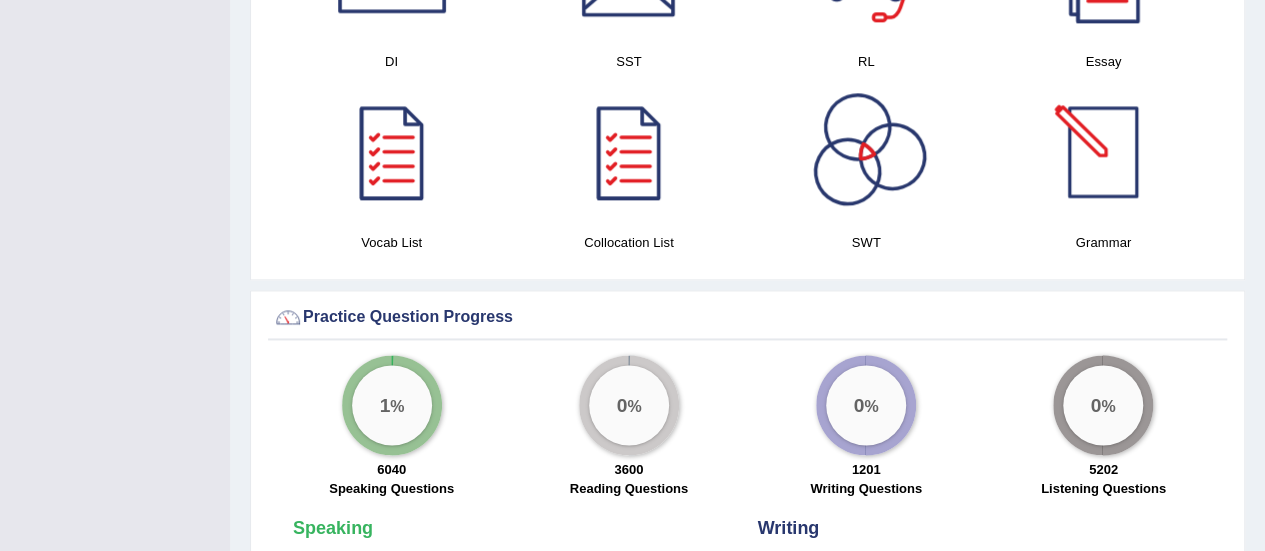 click at bounding box center [1103, 152] 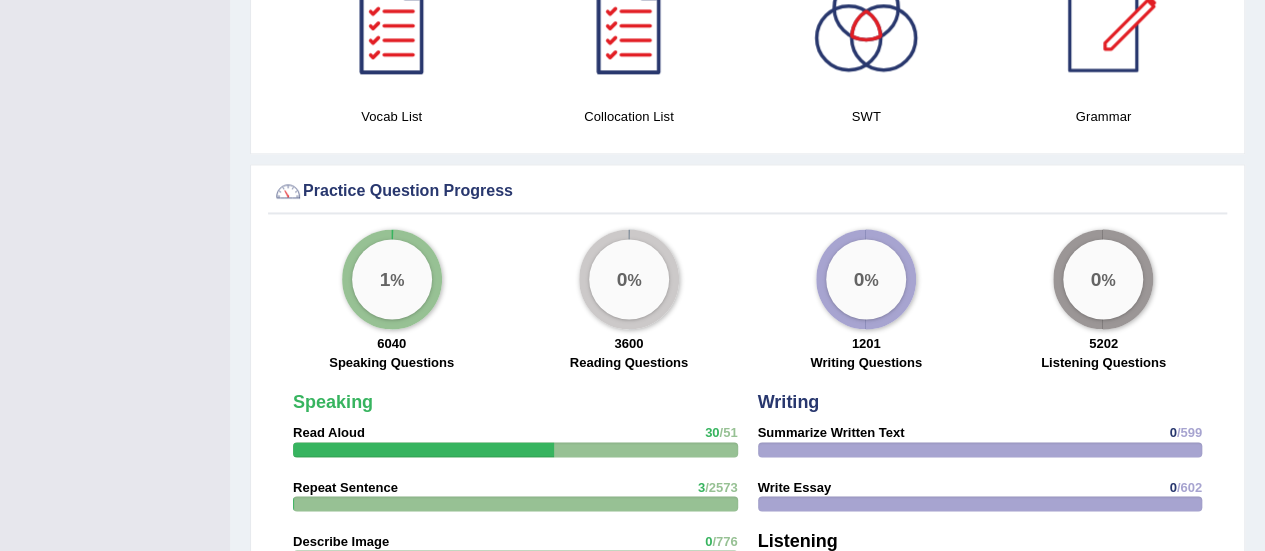 scroll, scrollTop: 1407, scrollLeft: 0, axis: vertical 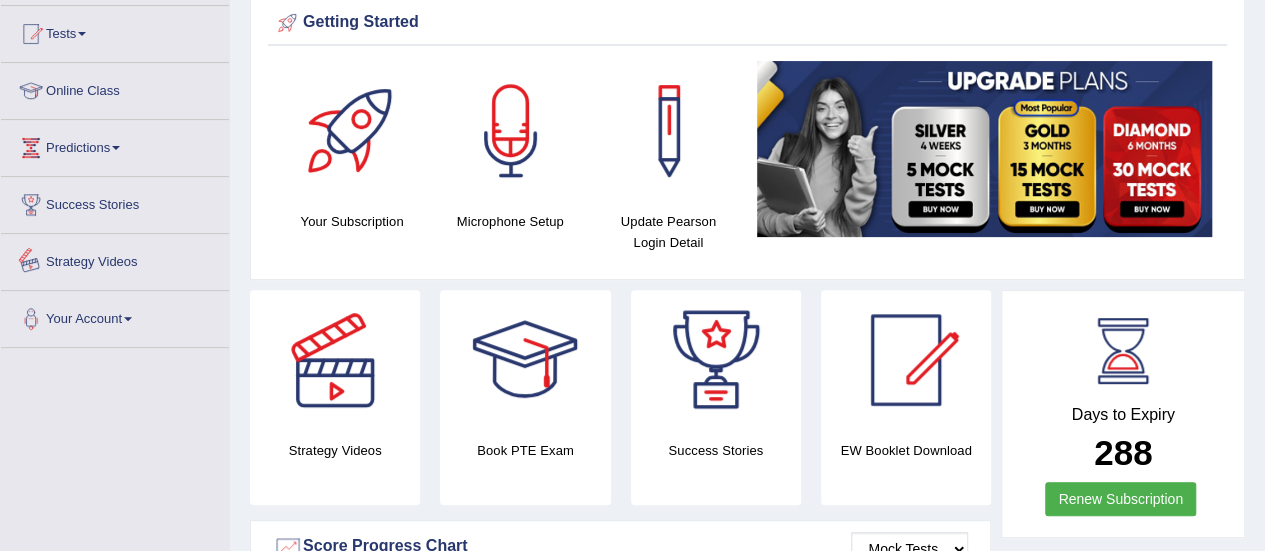 click on "Strategy Videos" at bounding box center (115, 259) 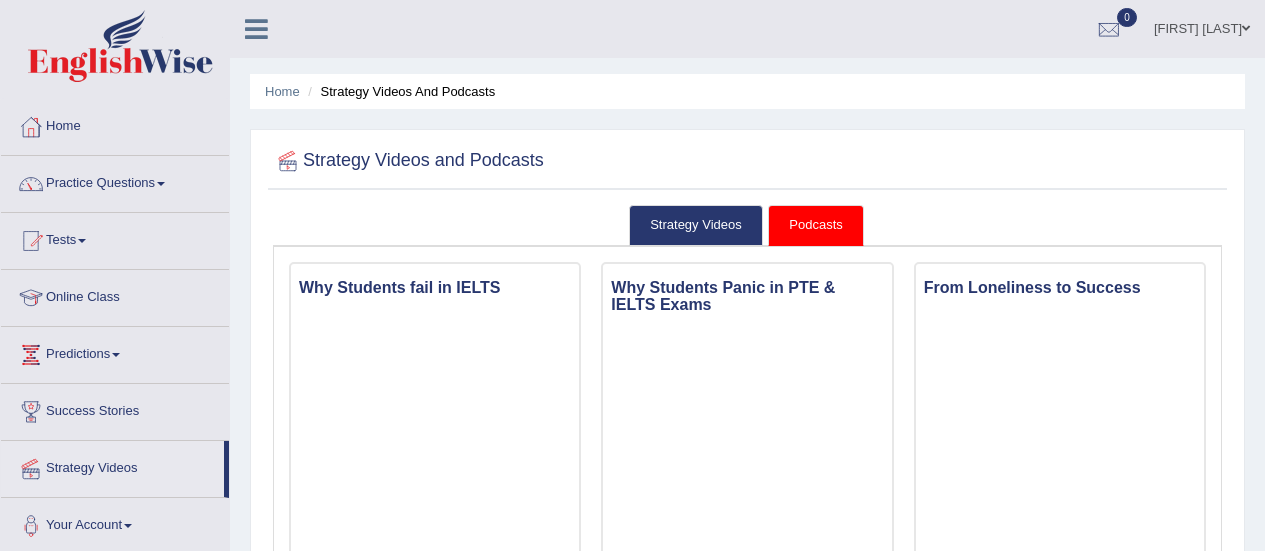 scroll, scrollTop: 0, scrollLeft: 0, axis: both 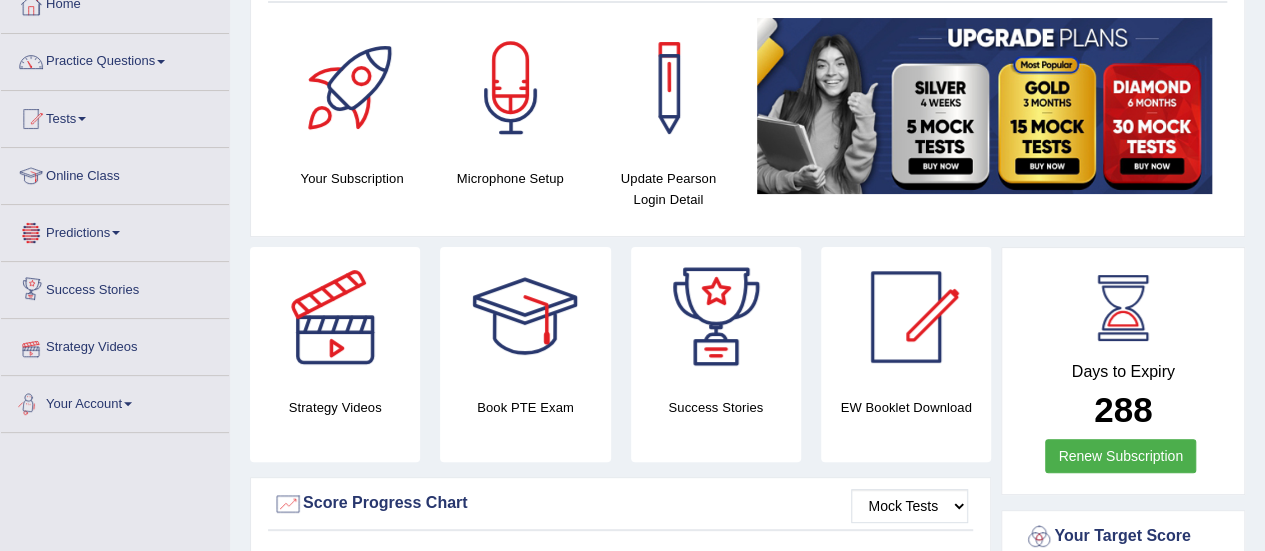 click on "Your Account" at bounding box center (115, 401) 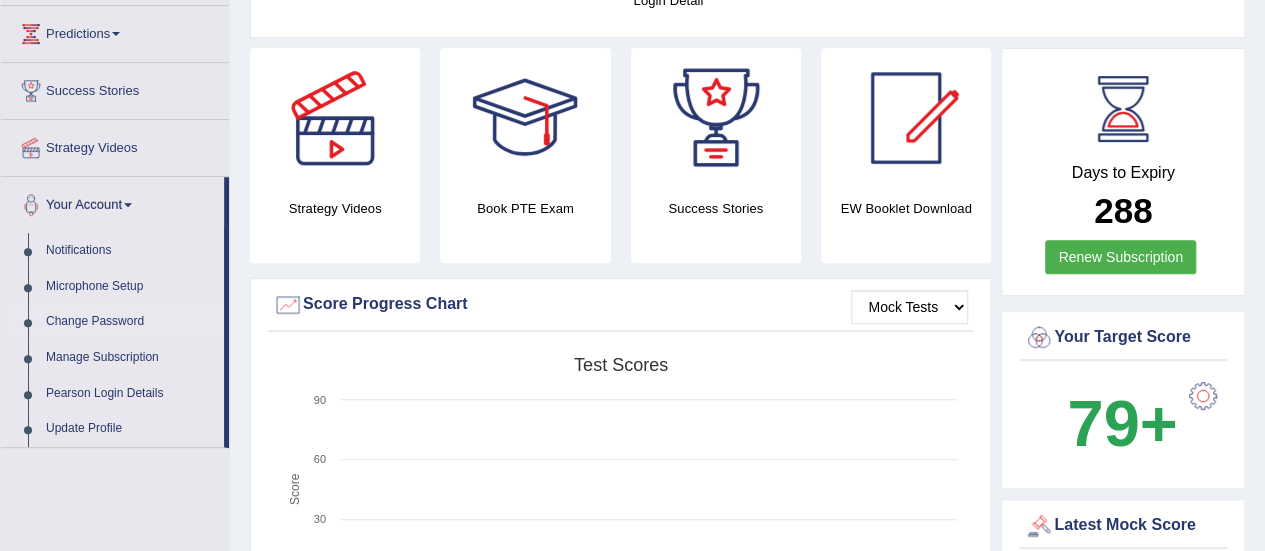 scroll, scrollTop: 322, scrollLeft: 0, axis: vertical 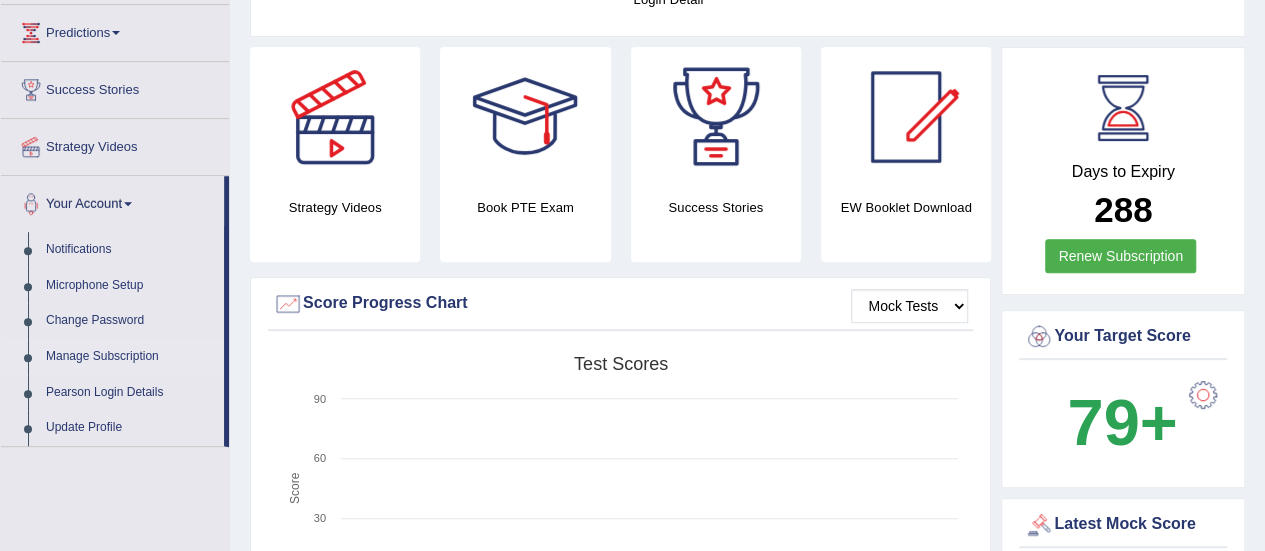 click on "Manage Subscription" at bounding box center (130, 357) 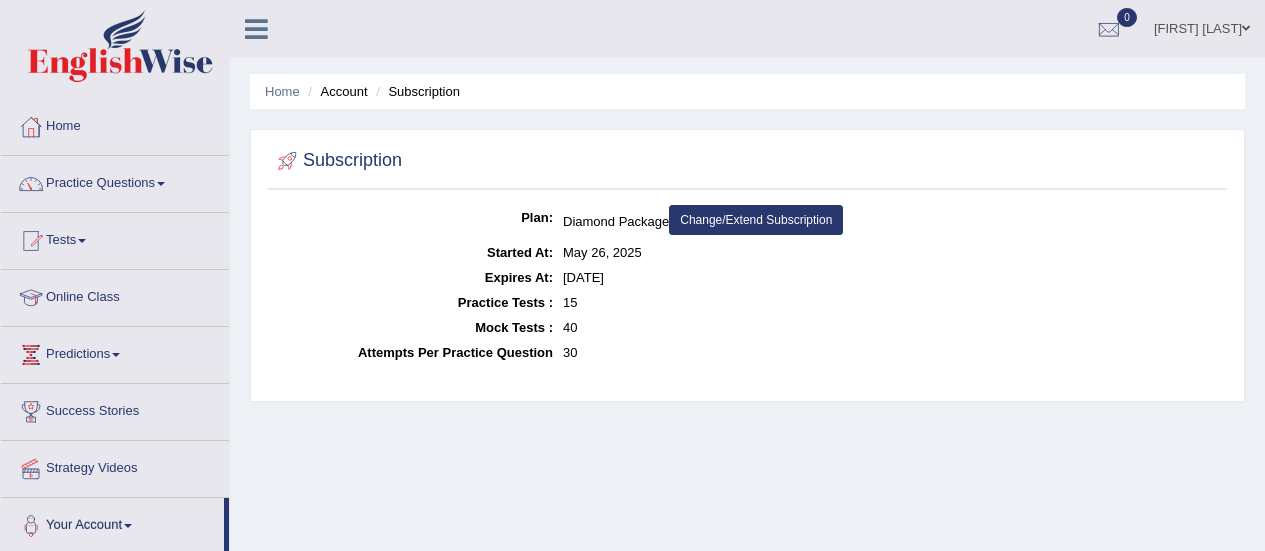 scroll, scrollTop: 0, scrollLeft: 0, axis: both 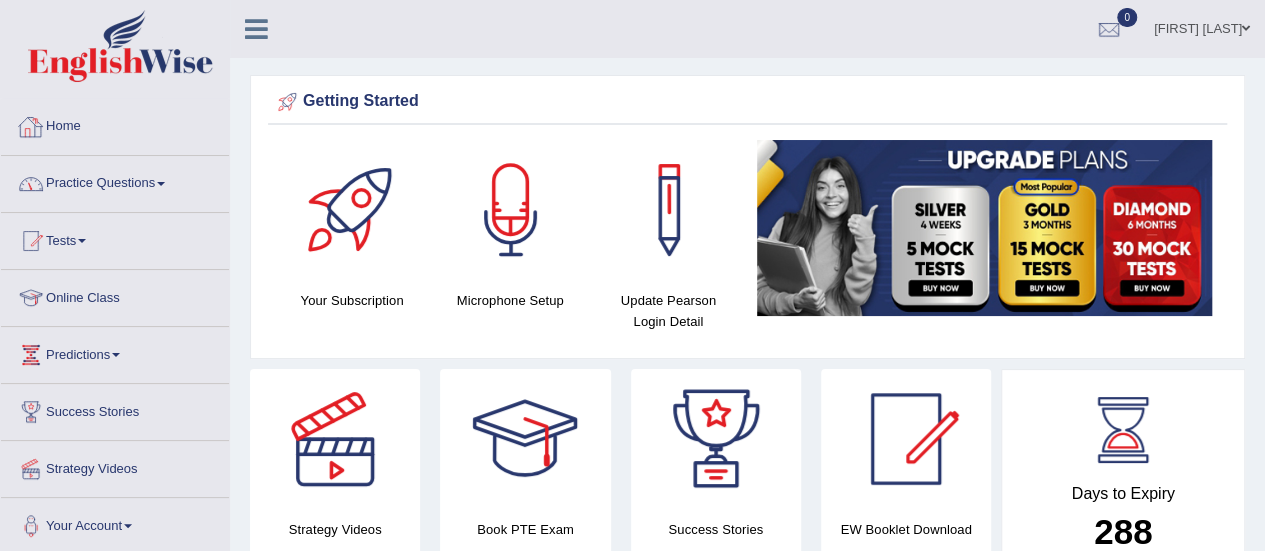 click on "Home" at bounding box center [115, 124] 